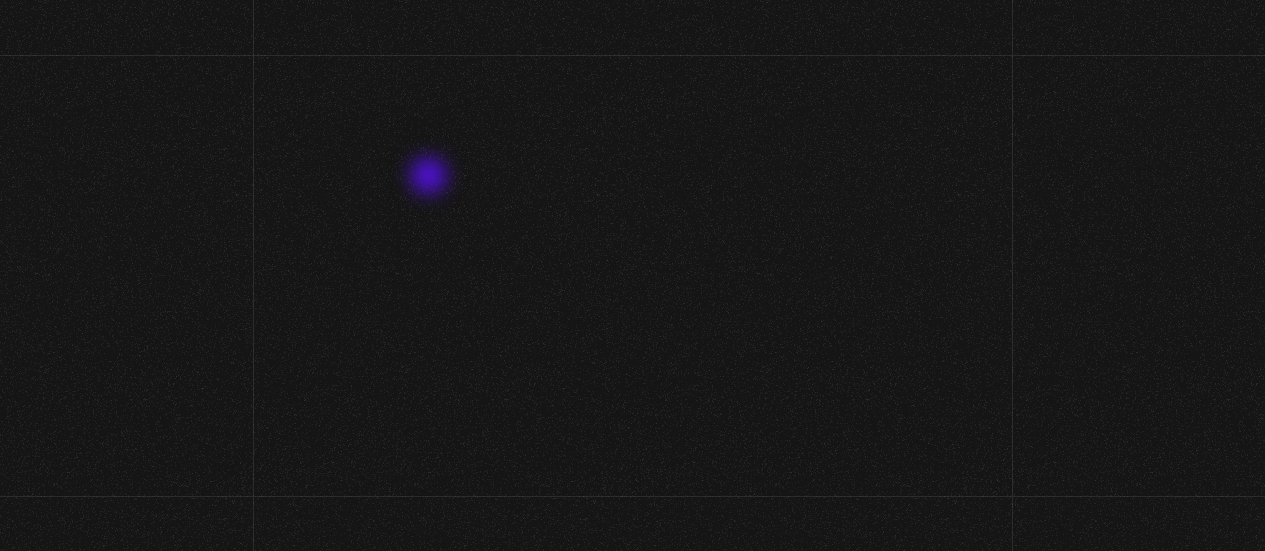 scroll, scrollTop: 0, scrollLeft: 0, axis: both 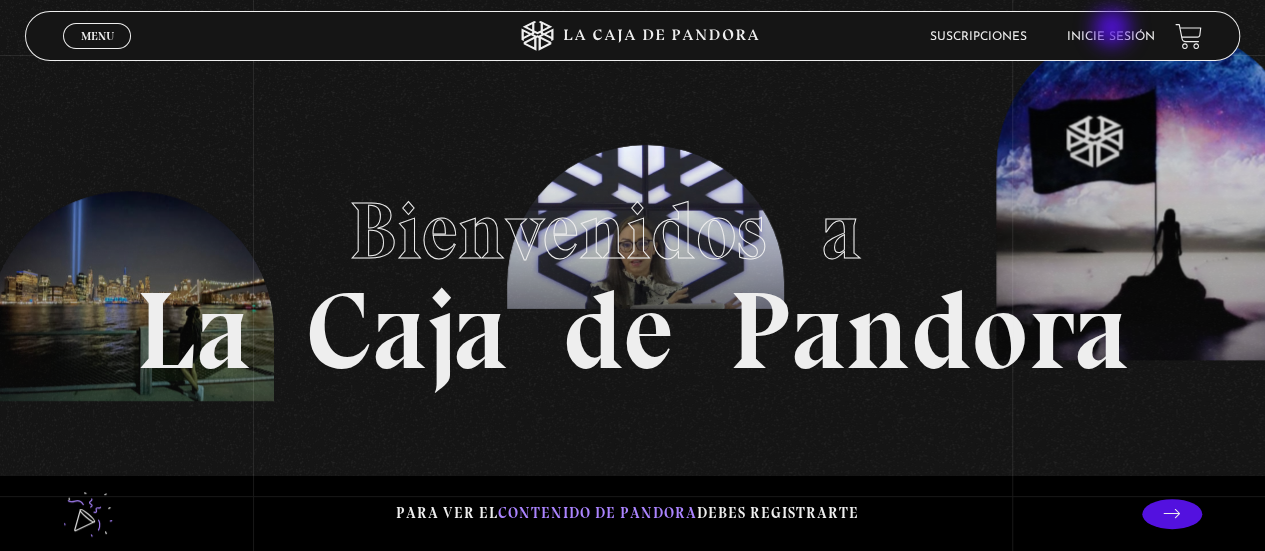 click on "Inicie sesión" at bounding box center (1111, 37) 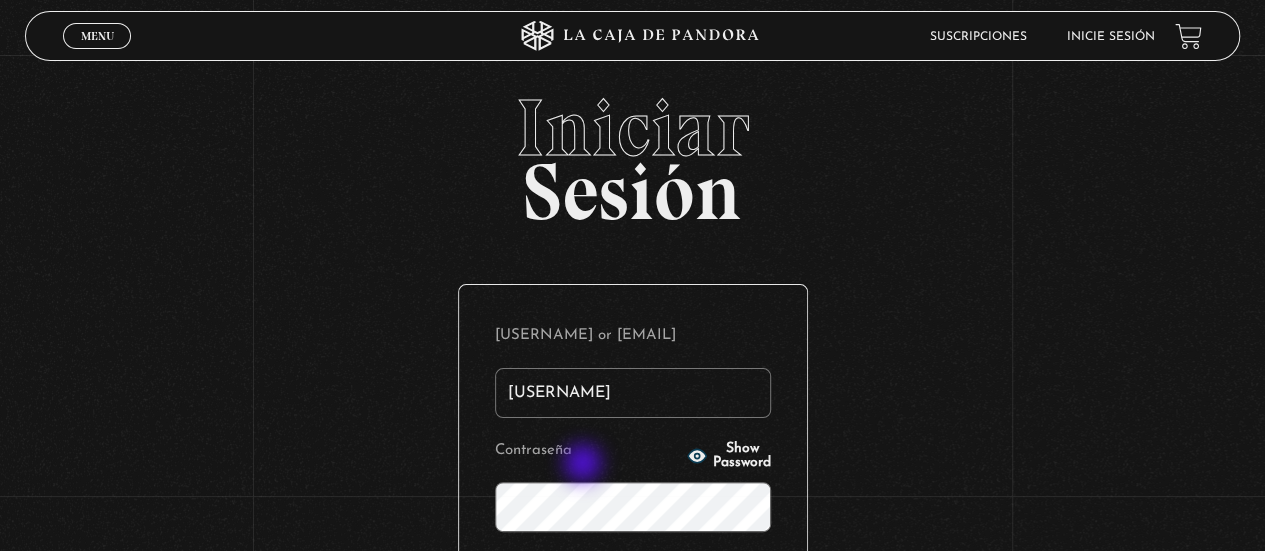 scroll, scrollTop: 107, scrollLeft: 0, axis: vertical 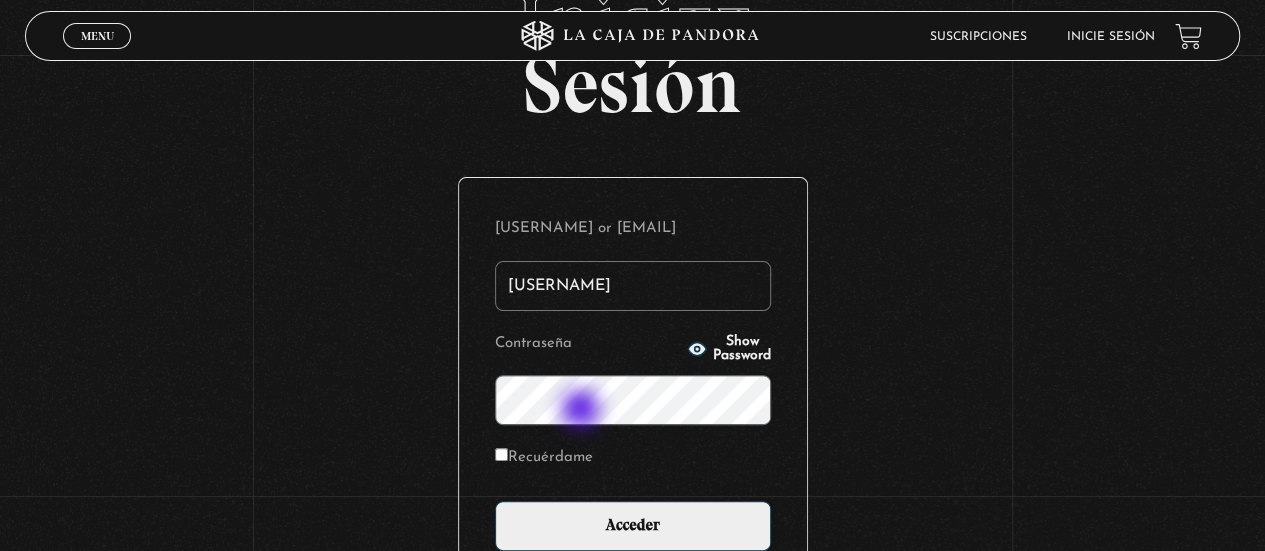 type on "[USERNAME]" 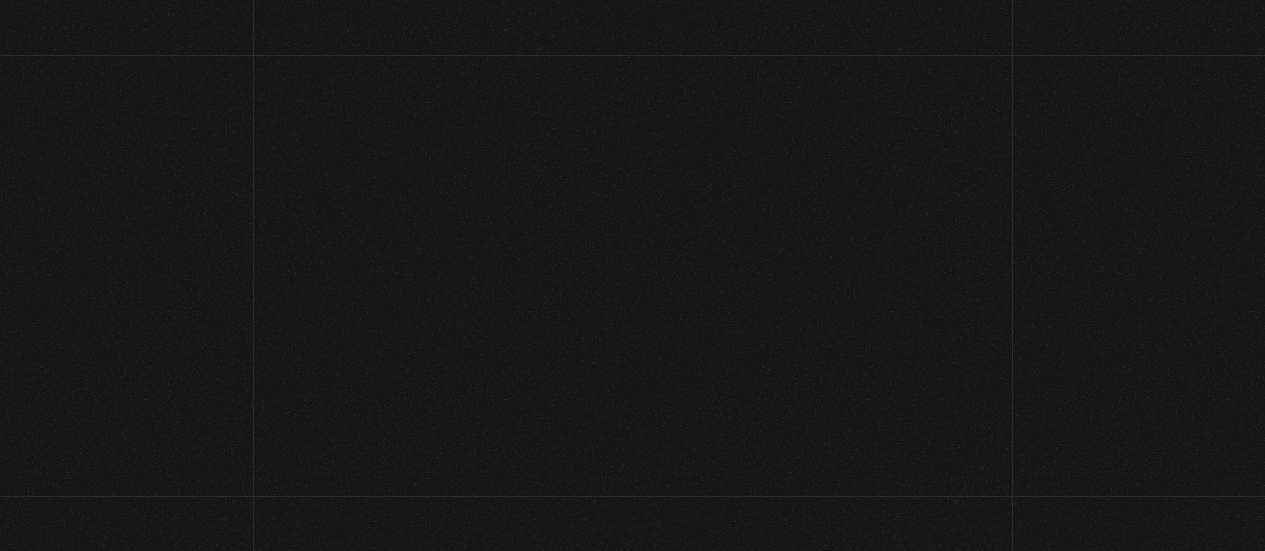 scroll, scrollTop: 0, scrollLeft: 0, axis: both 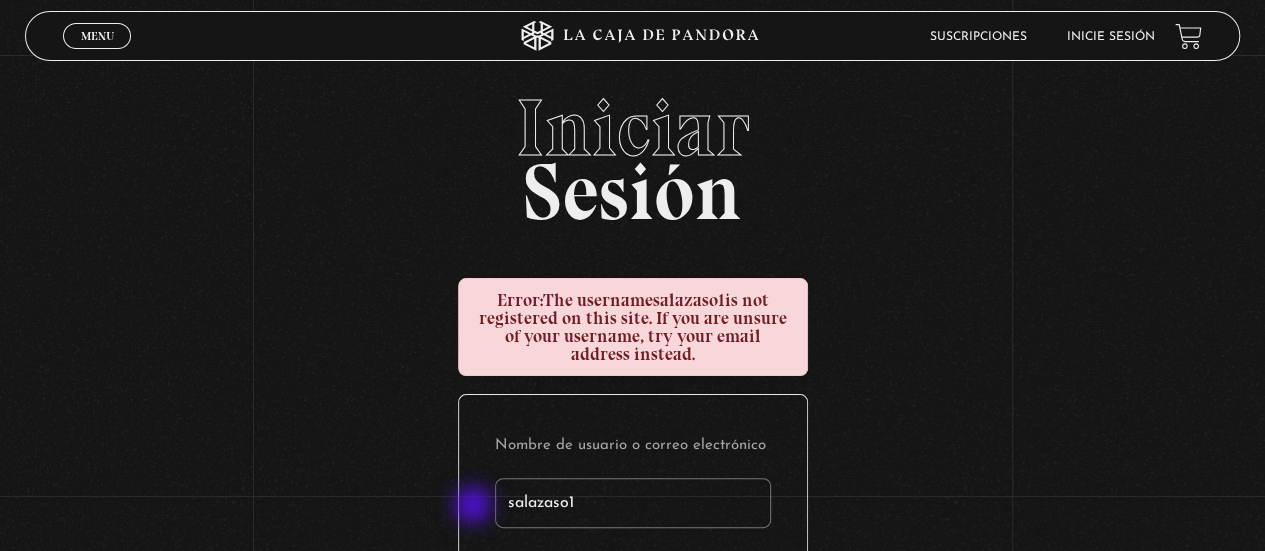 drag, startPoint x: 606, startPoint y: 505, endPoint x: 469, endPoint y: 502, distance: 137.03284 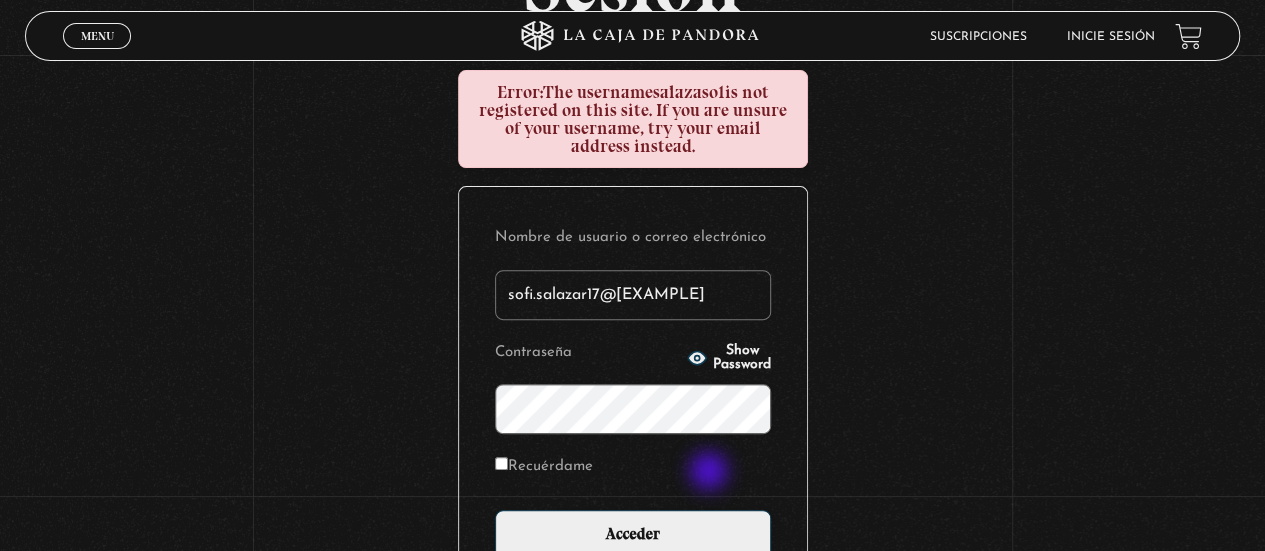 scroll, scrollTop: 209, scrollLeft: 0, axis: vertical 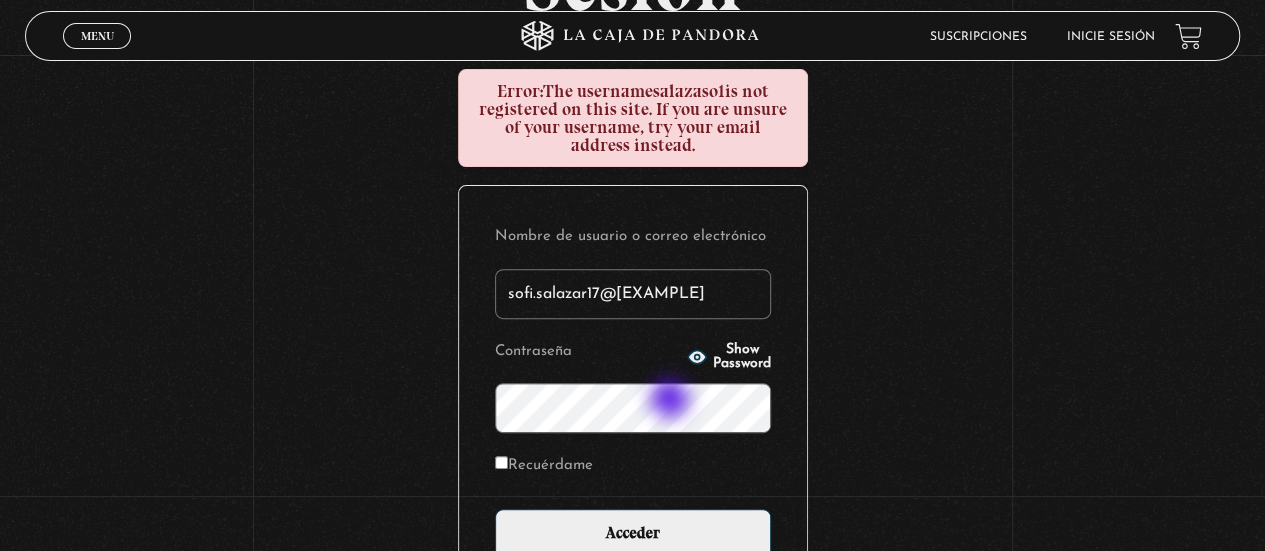 type on "sofi.salazar17@gmail.com" 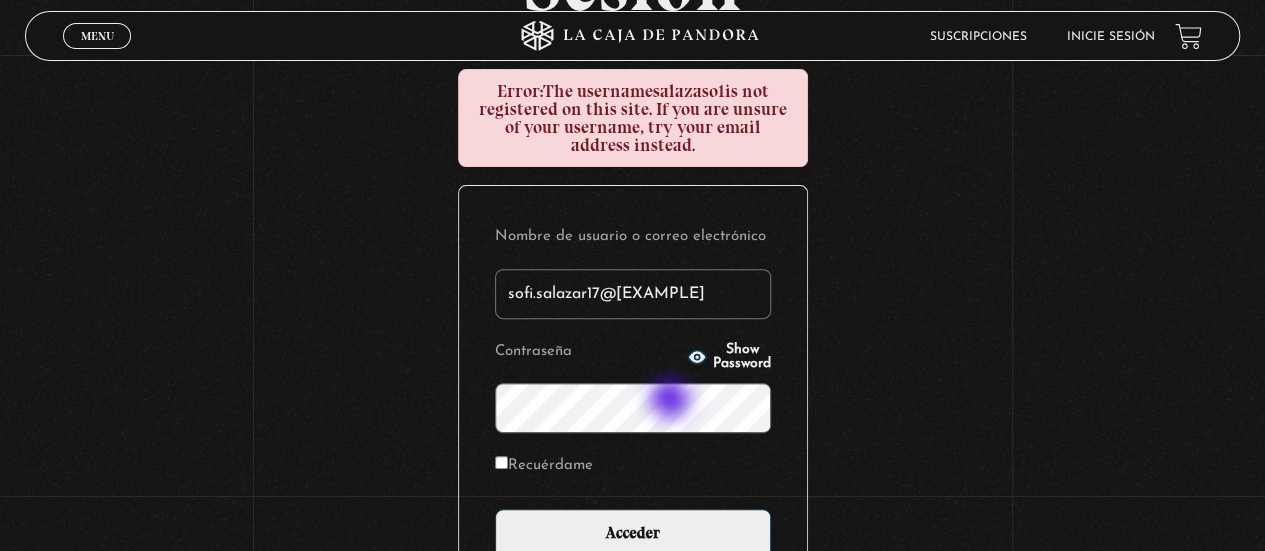 click on "Acceder" at bounding box center [633, 534] 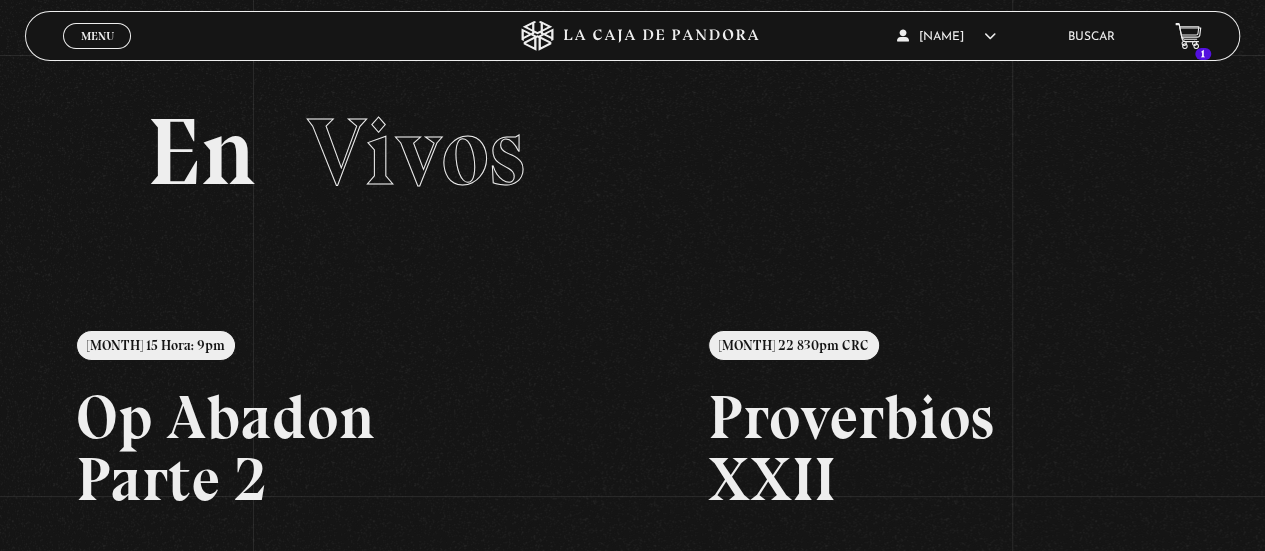 scroll, scrollTop: 170, scrollLeft: 0, axis: vertical 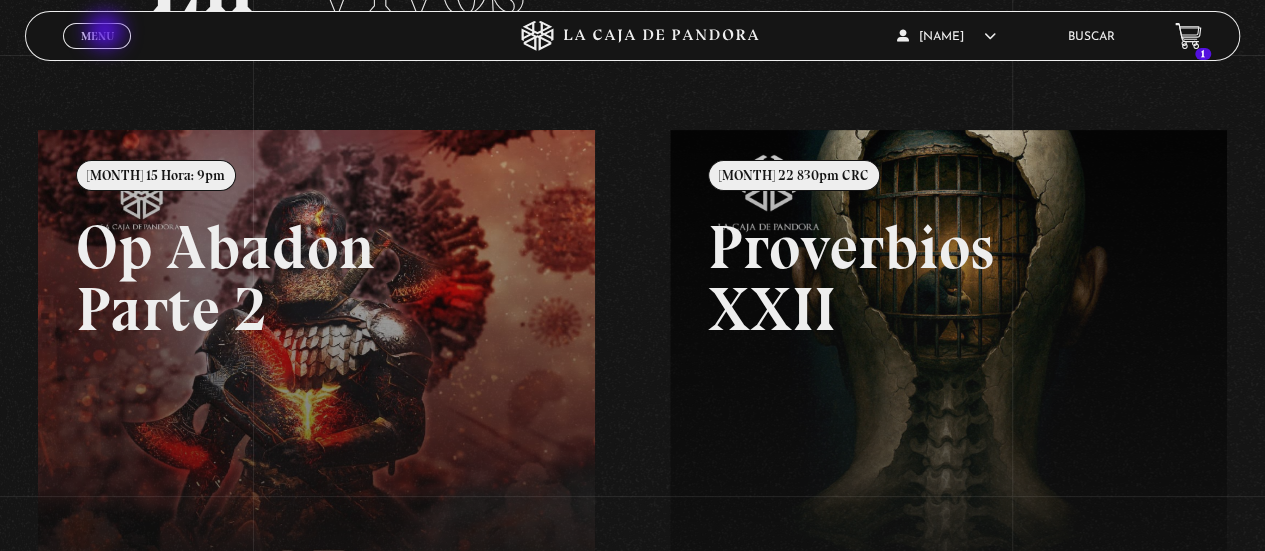 click on "Menu" at bounding box center [97, 36] 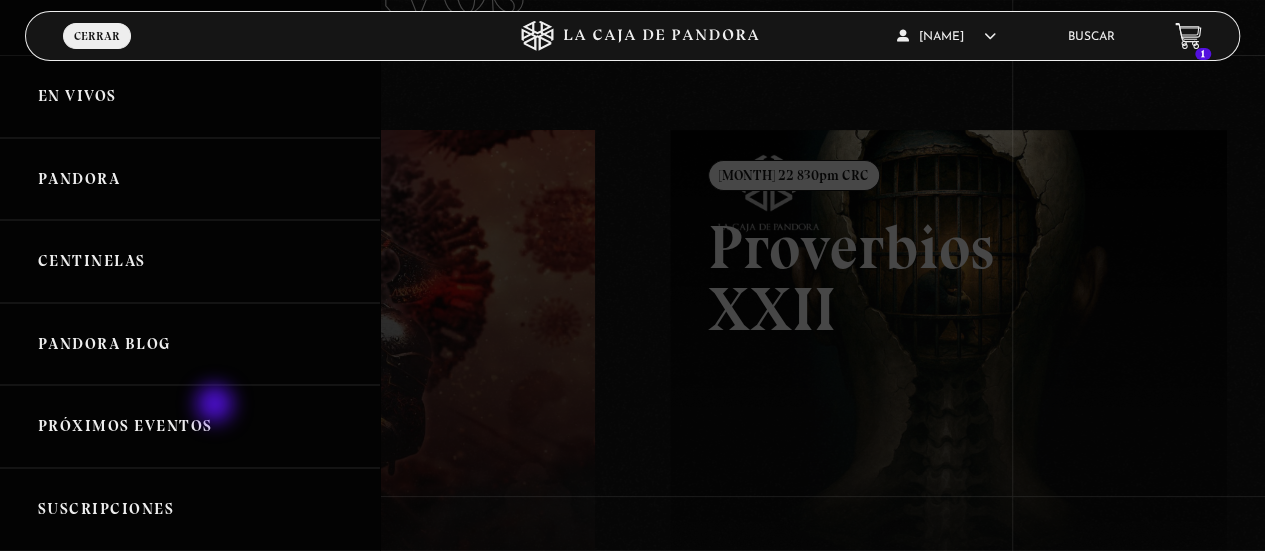 drag, startPoint x: 1108, startPoint y: 47, endPoint x: 211, endPoint y: 407, distance: 966.54486 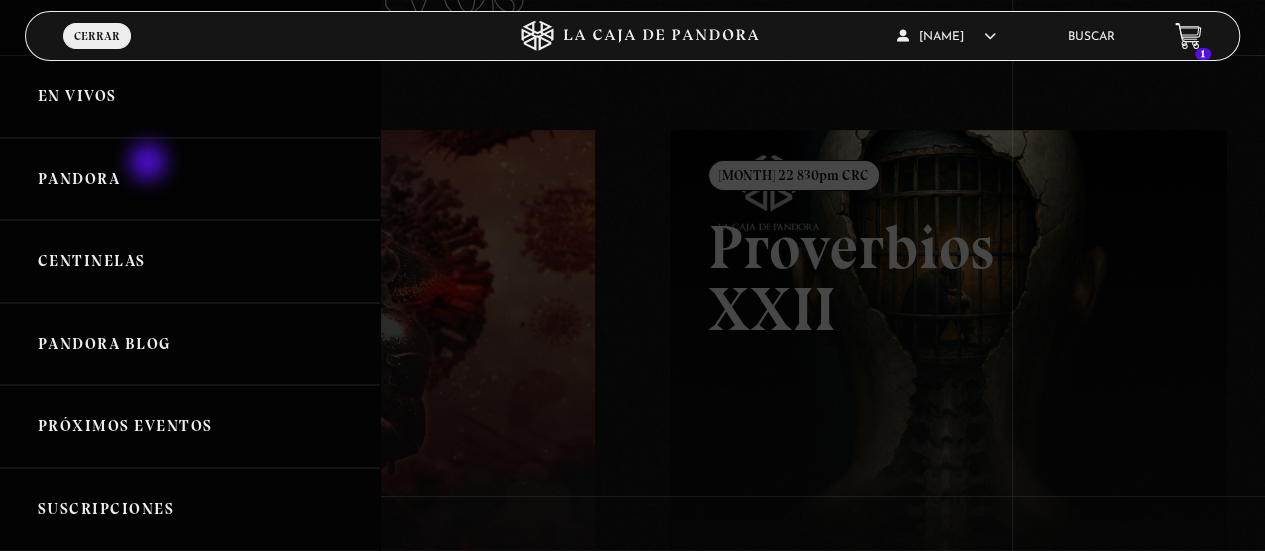 click on "Pandora" at bounding box center [190, 179] 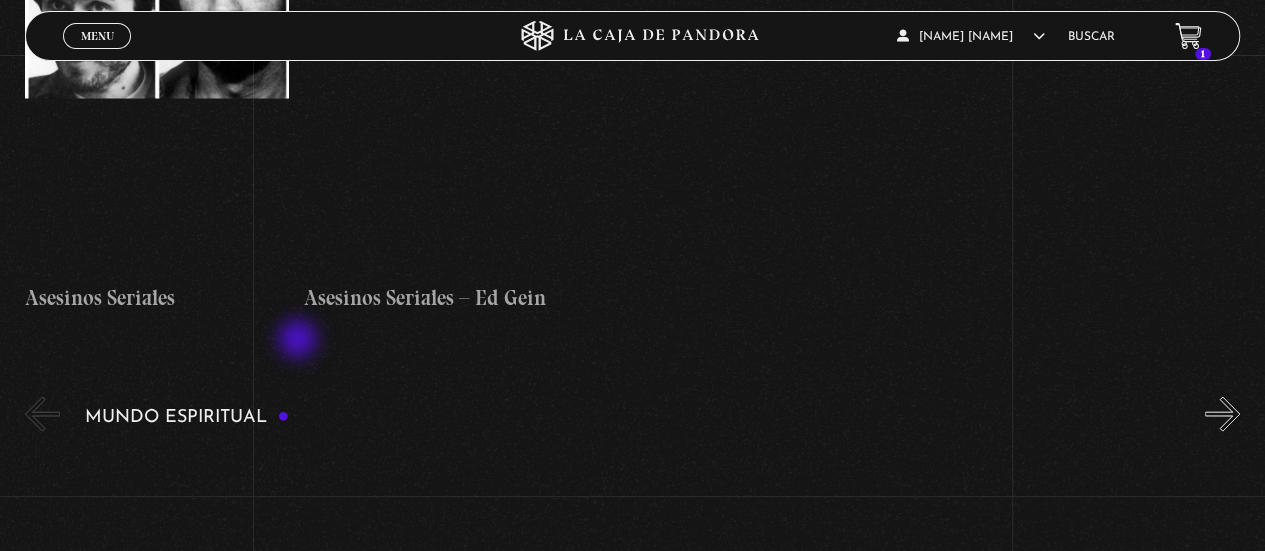 scroll, scrollTop: 5999, scrollLeft: 0, axis: vertical 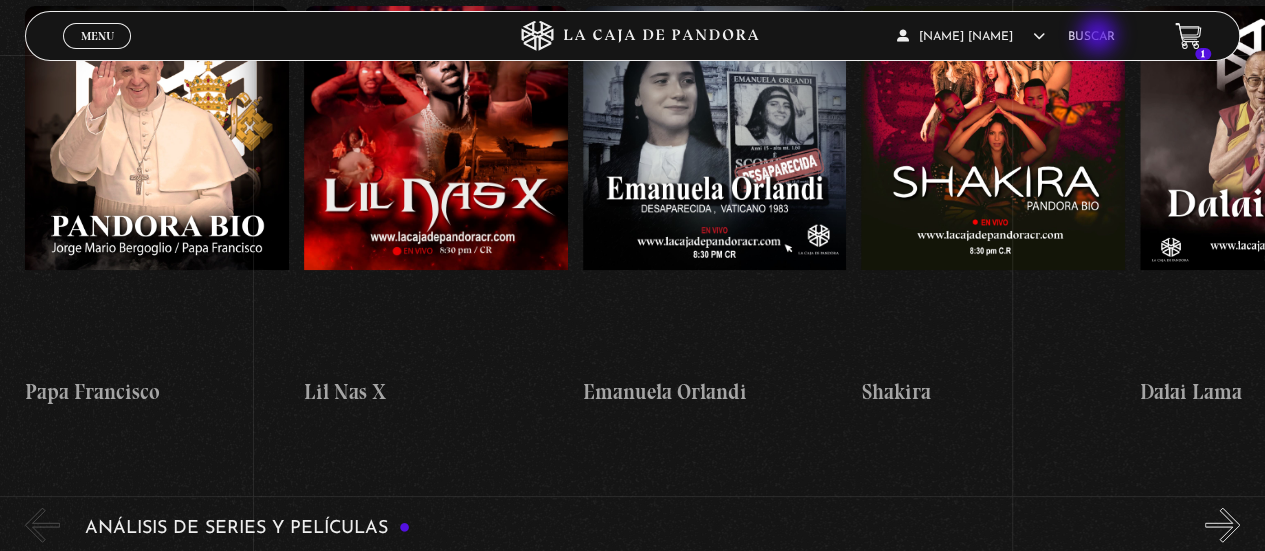 click on "Buscar" at bounding box center [1091, 37] 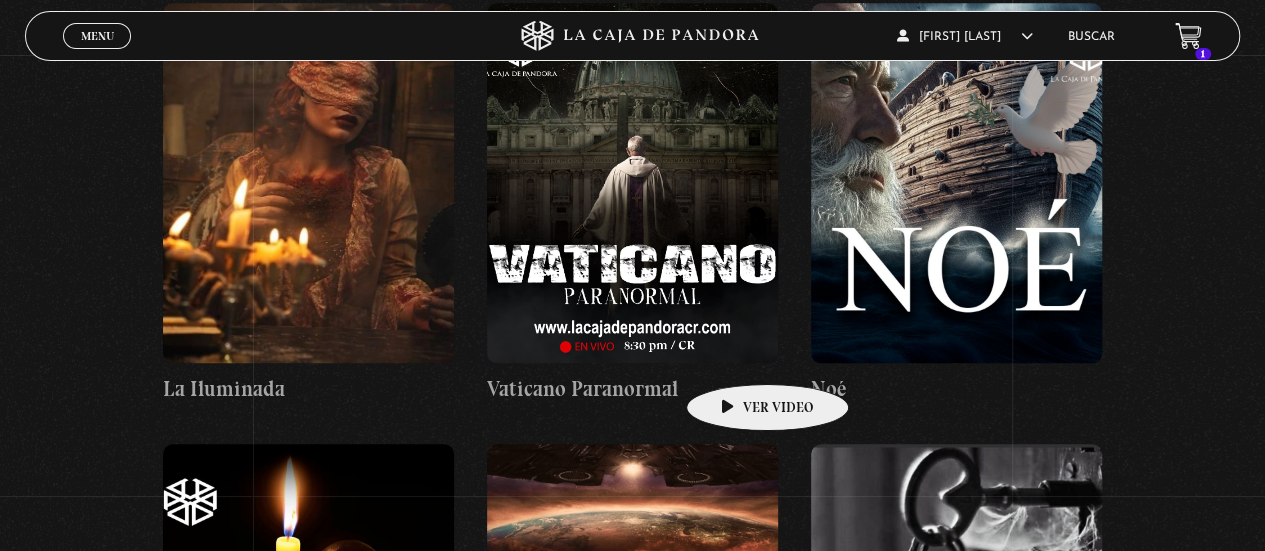 scroll, scrollTop: 12349, scrollLeft: 0, axis: vertical 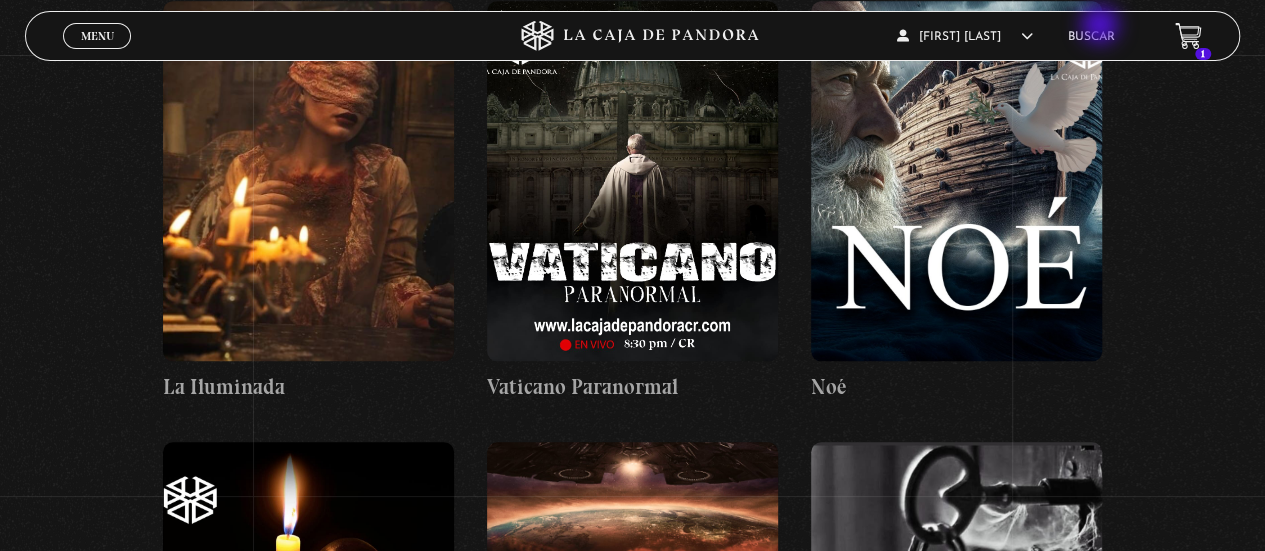 click on "Buscar" at bounding box center (1091, 36) 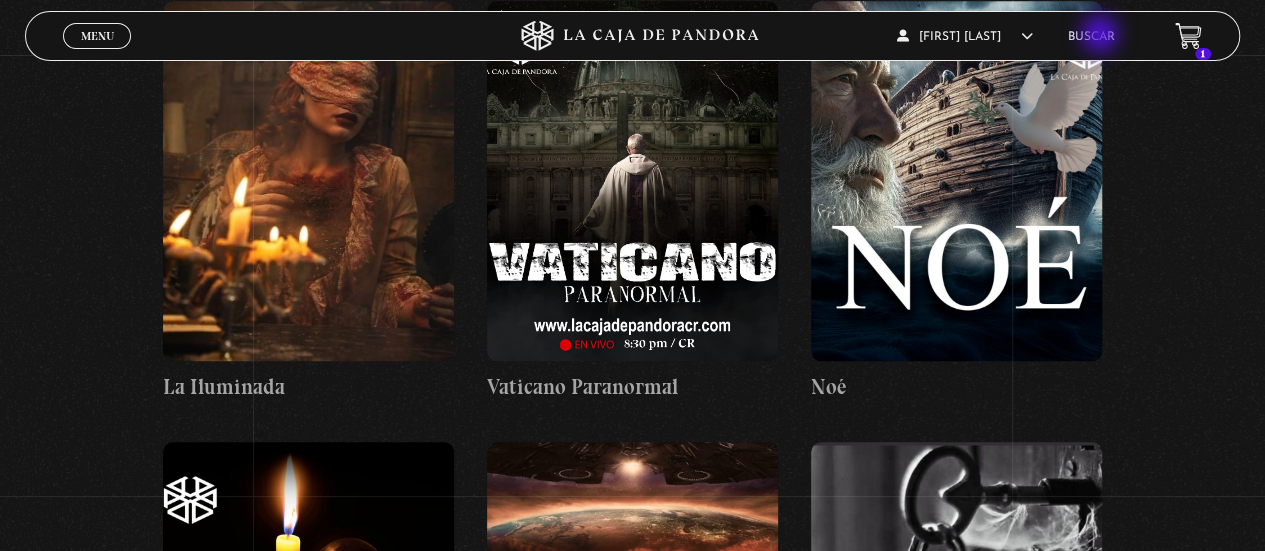 click on "Buscar" at bounding box center (1091, 37) 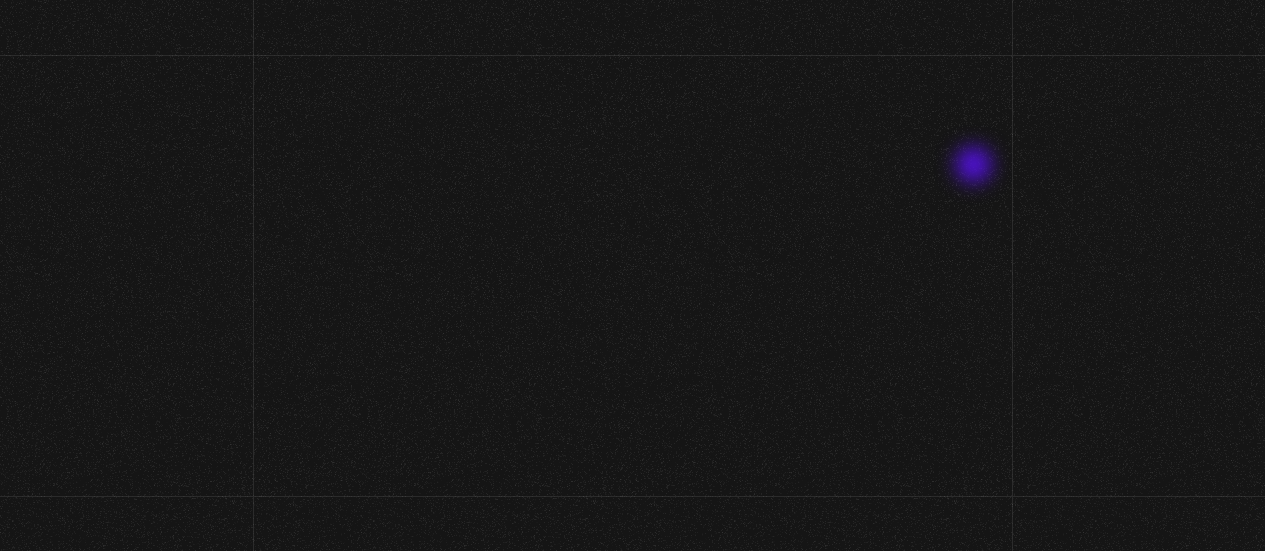 scroll, scrollTop: 0, scrollLeft: 0, axis: both 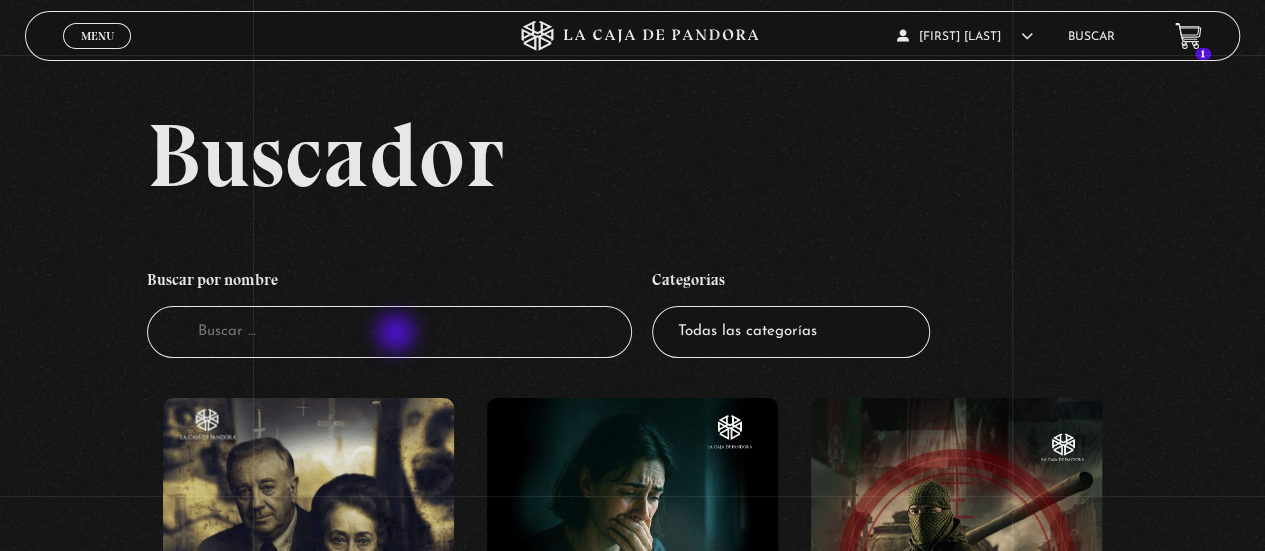 click on "Buscador" at bounding box center [390, 332] 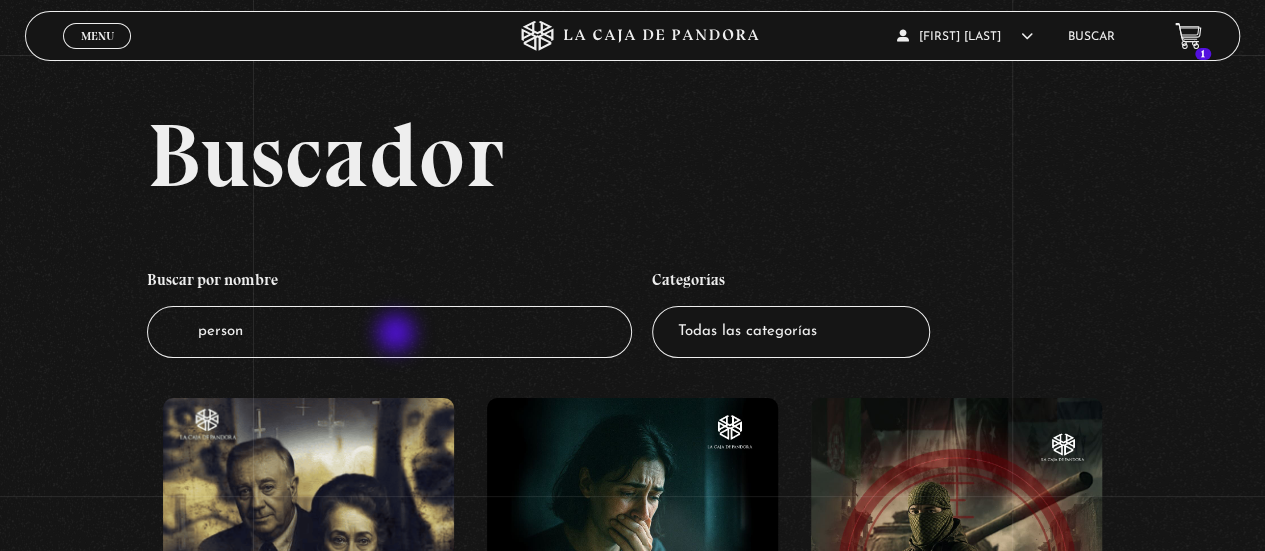 type on "persona" 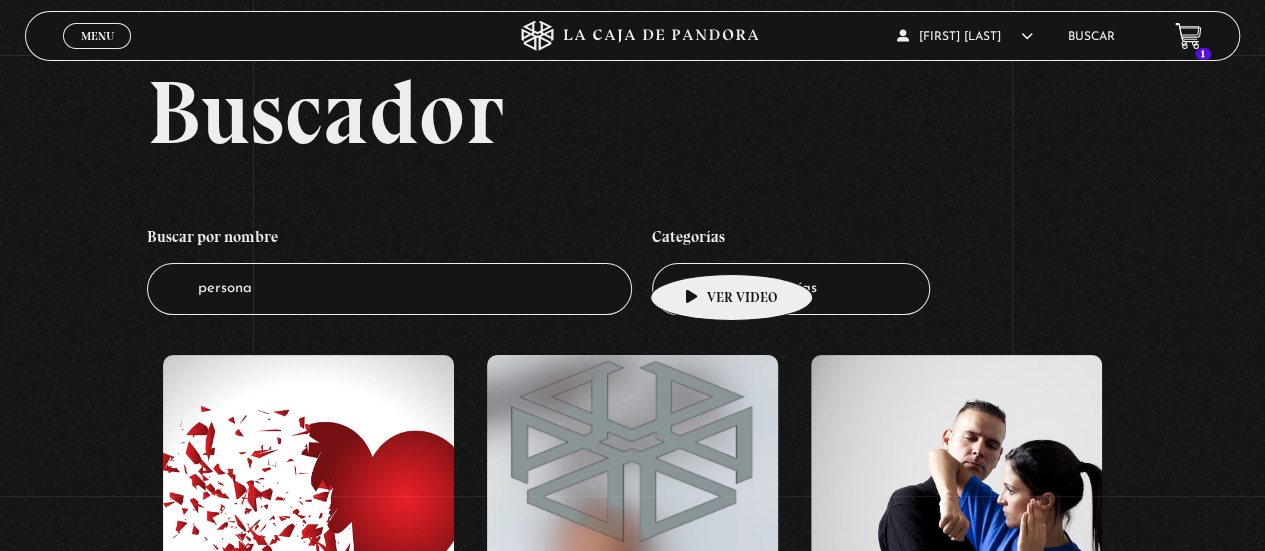 scroll, scrollTop: 41, scrollLeft: 0, axis: vertical 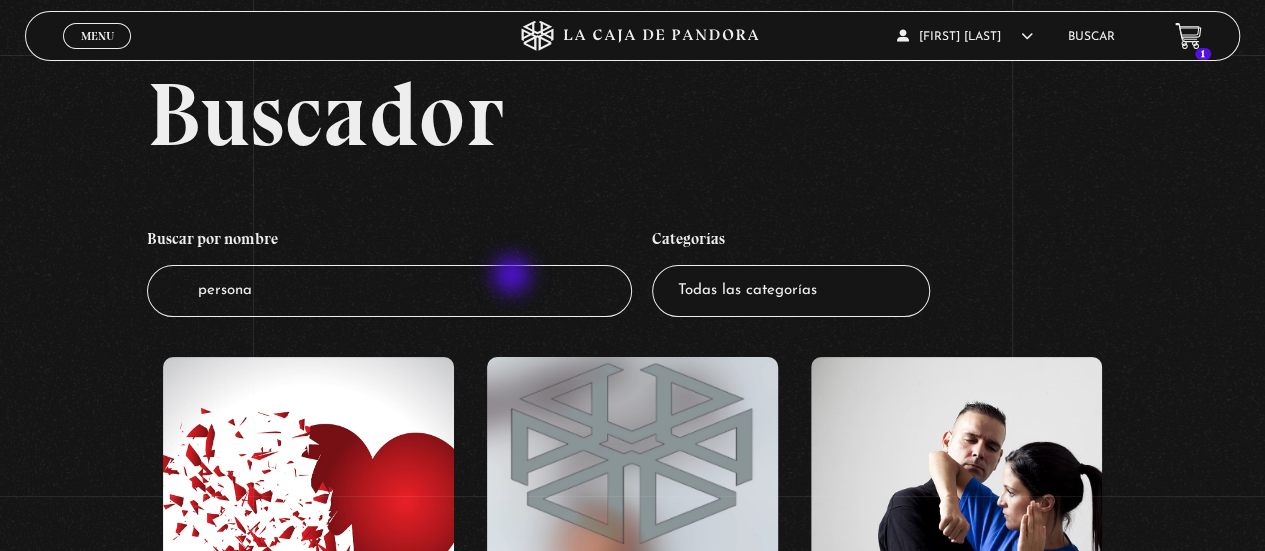 drag, startPoint x: 519, startPoint y: 276, endPoint x: 270, endPoint y: 282, distance: 249.07228 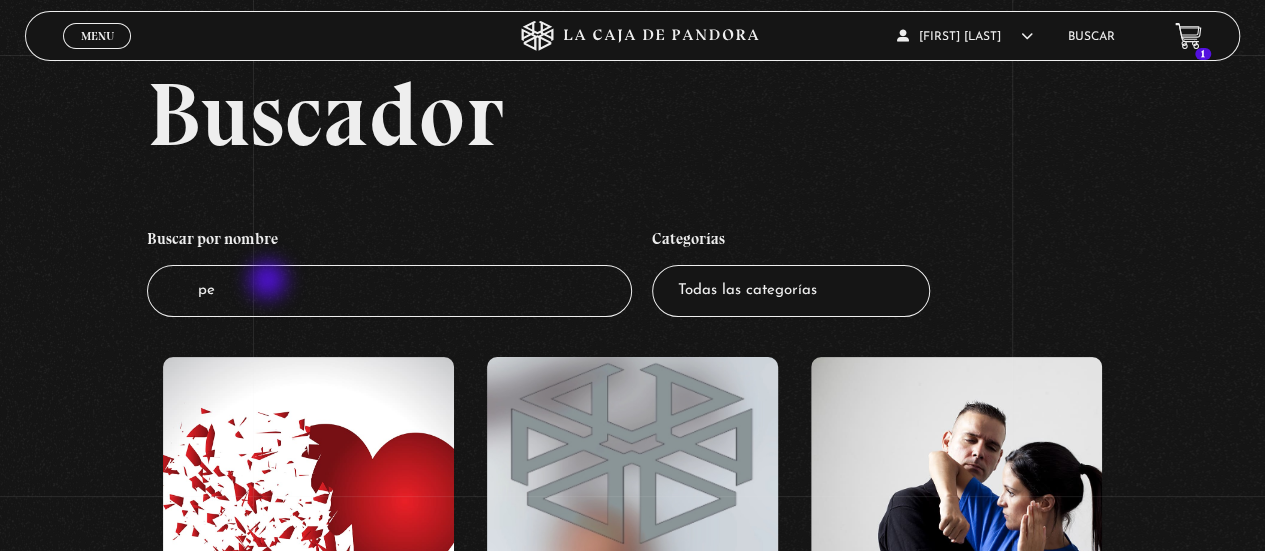 type on "p" 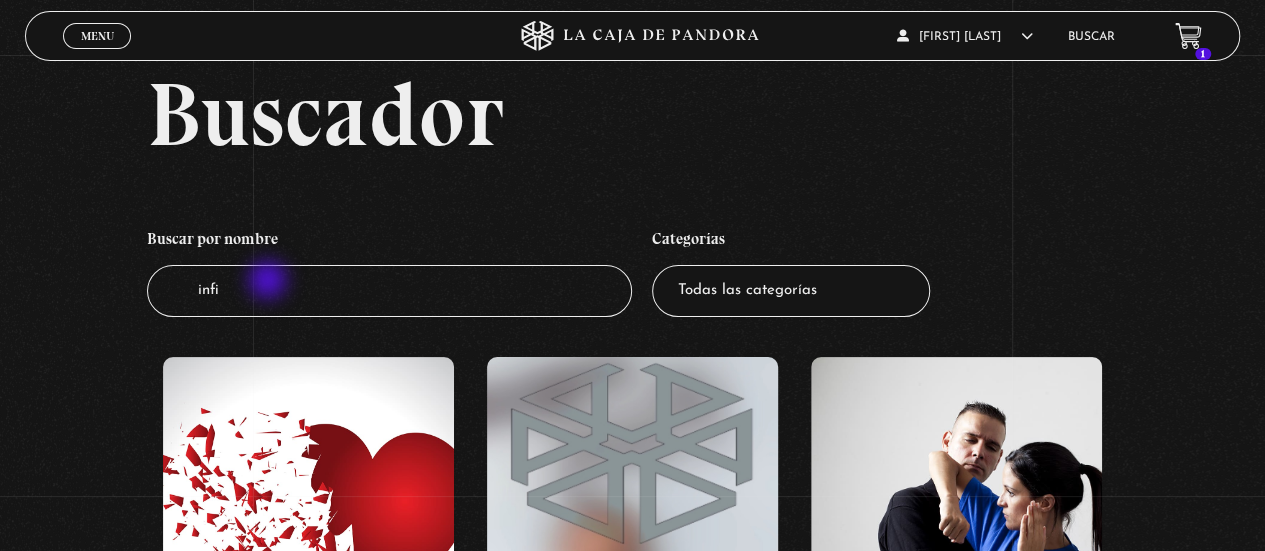 type on "infid" 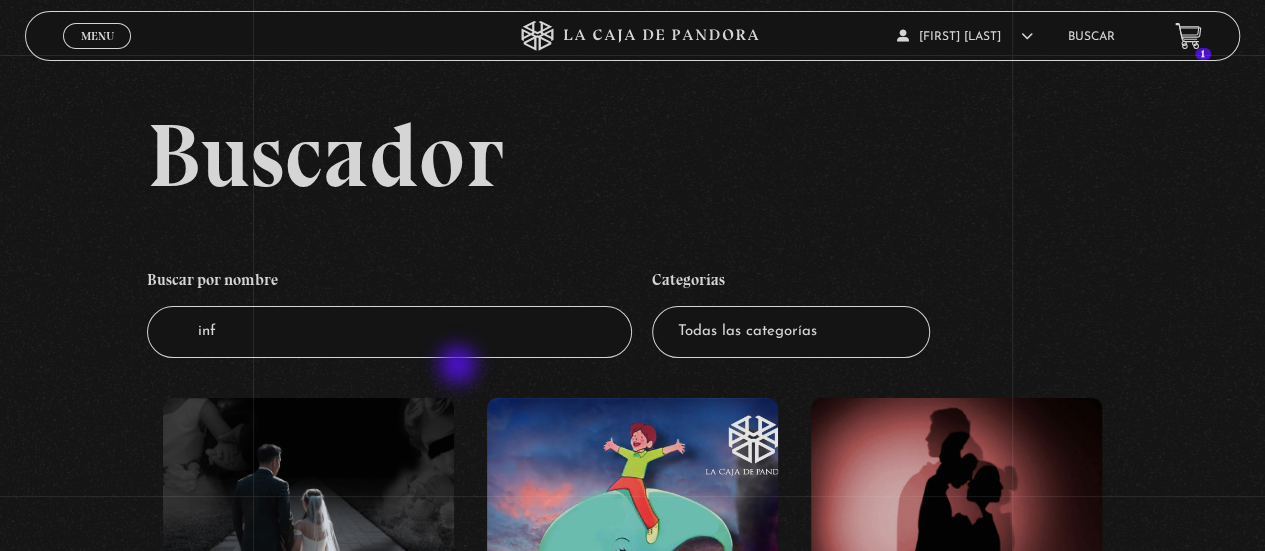 scroll, scrollTop: 330, scrollLeft: 0, axis: vertical 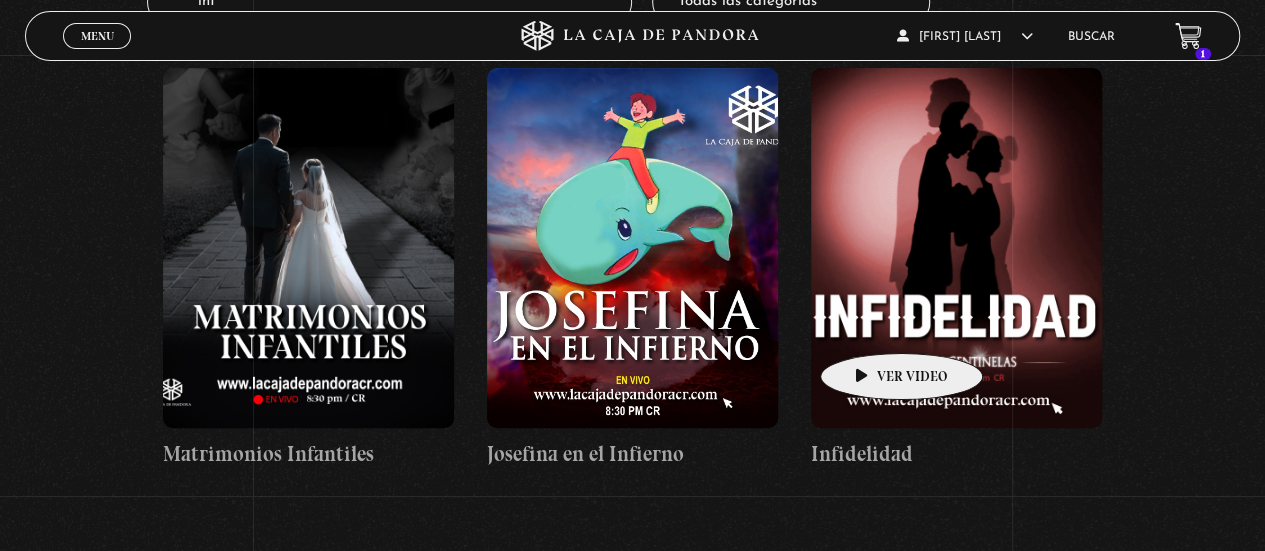 click at bounding box center (956, 248) 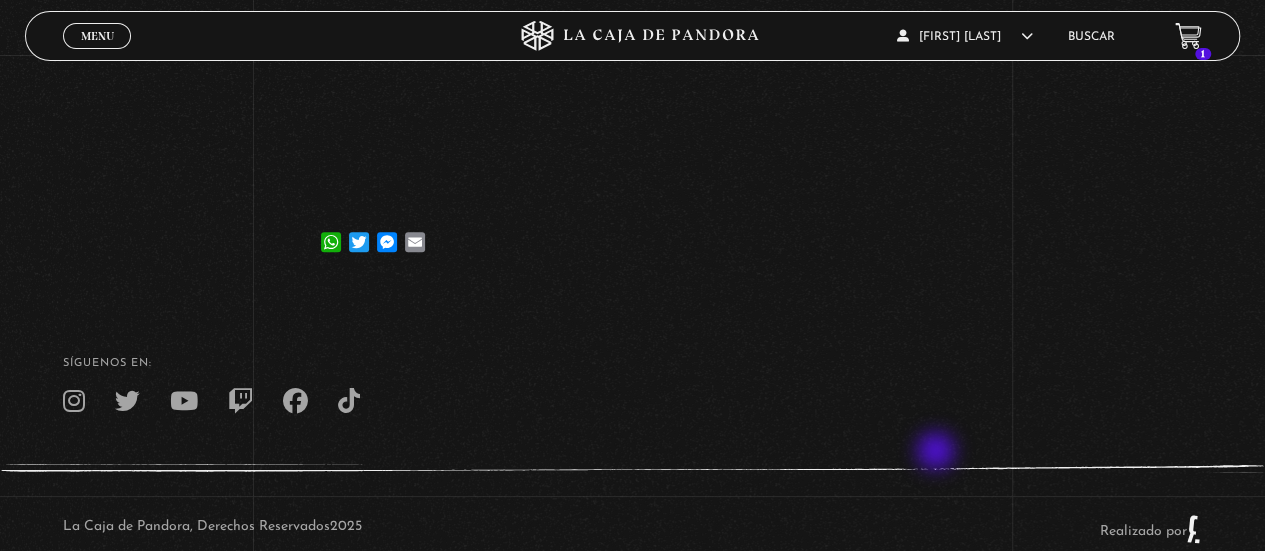 scroll, scrollTop: 0, scrollLeft: 0, axis: both 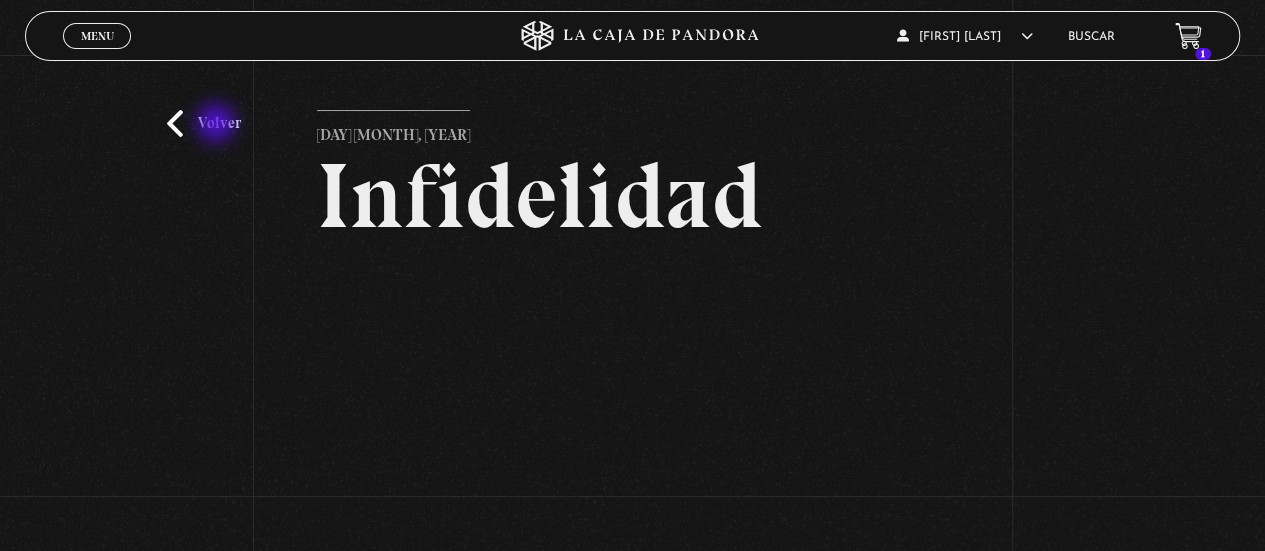 click on "Volver" at bounding box center (204, 123) 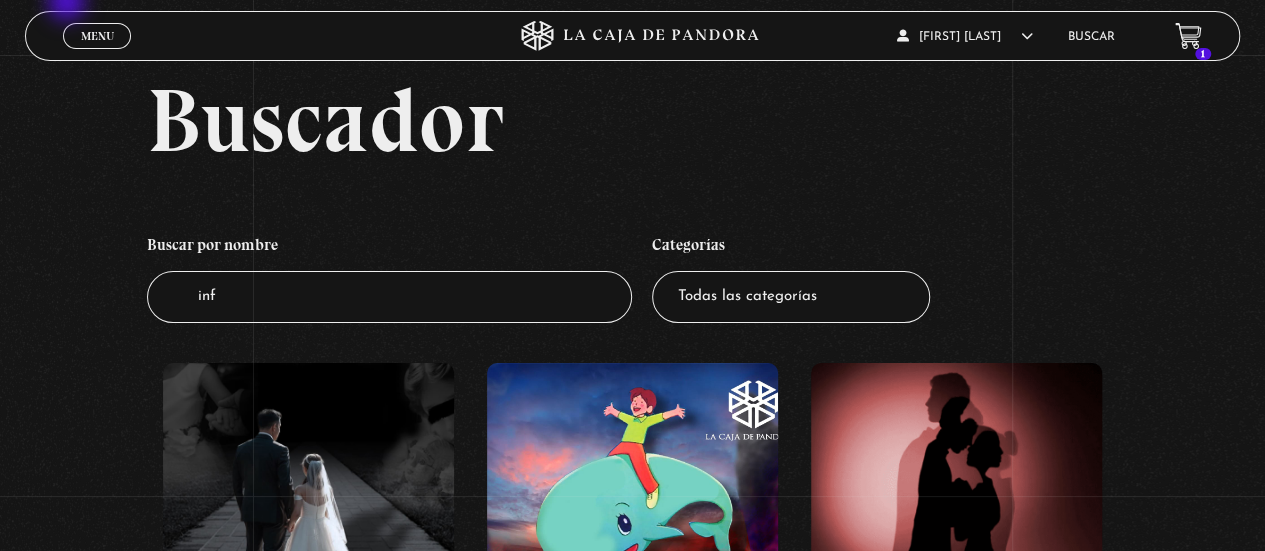 scroll, scrollTop: 34, scrollLeft: 0, axis: vertical 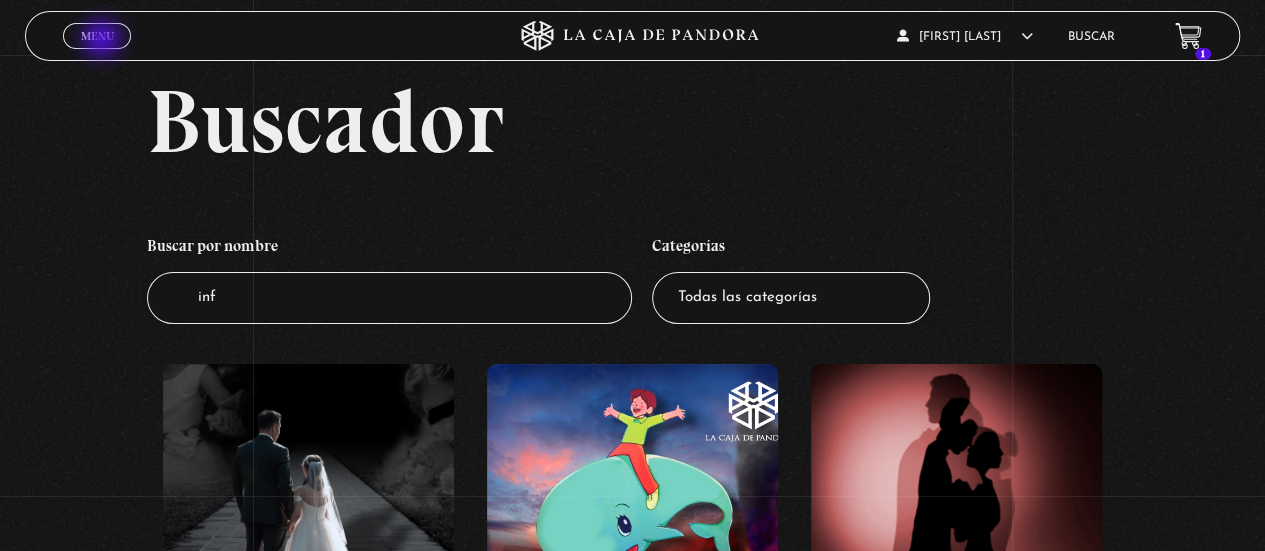 click on "Menu" at bounding box center (97, 36) 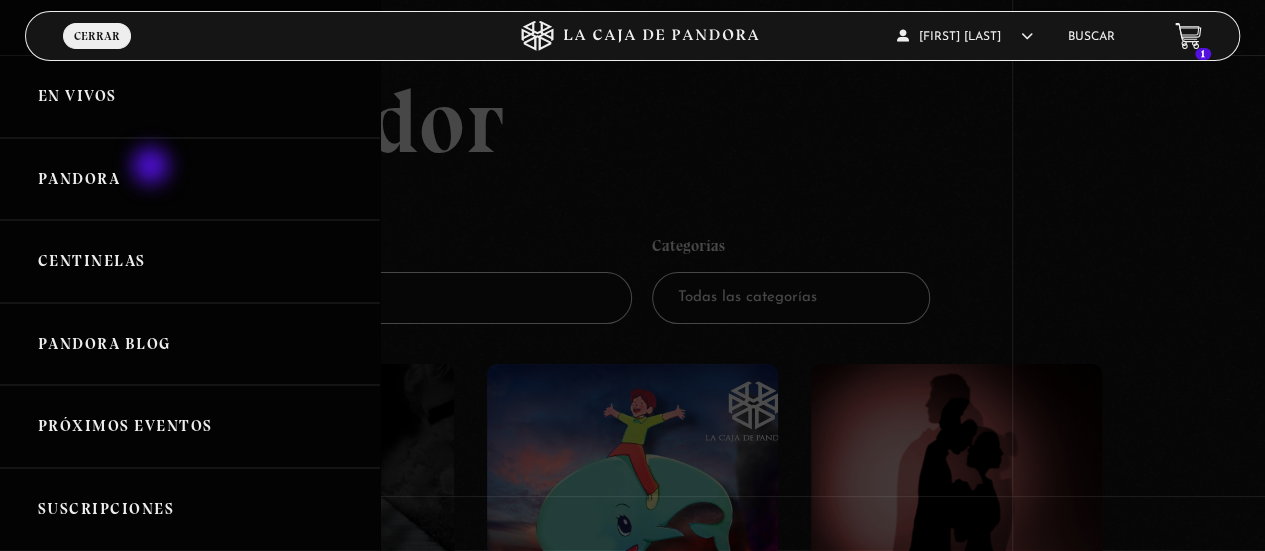 click on "Pandora" at bounding box center [190, 179] 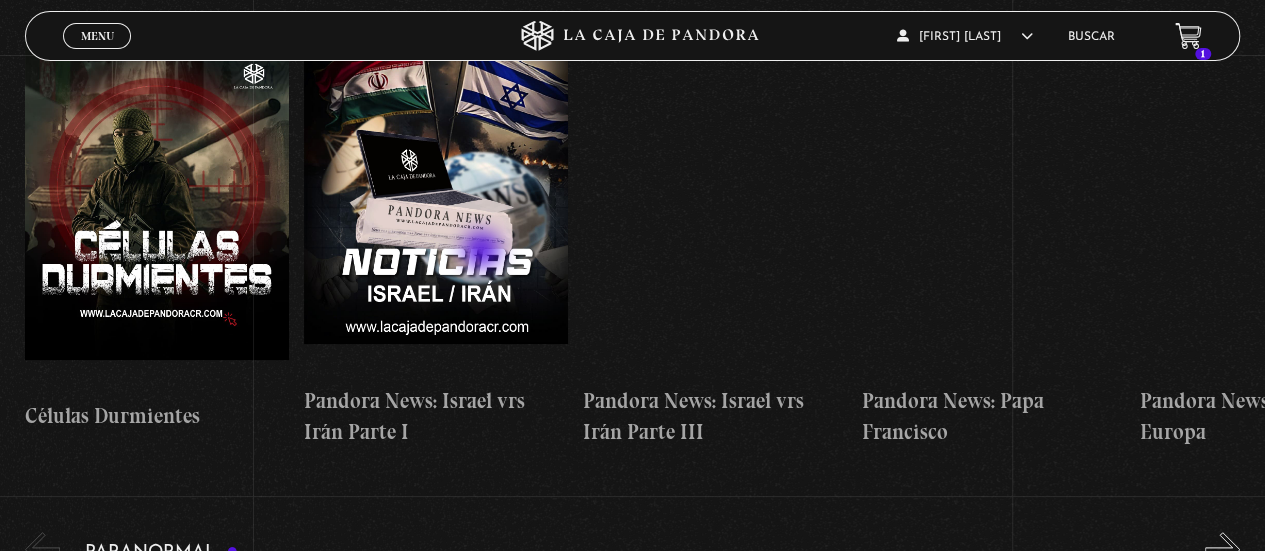 scroll, scrollTop: 430, scrollLeft: 0, axis: vertical 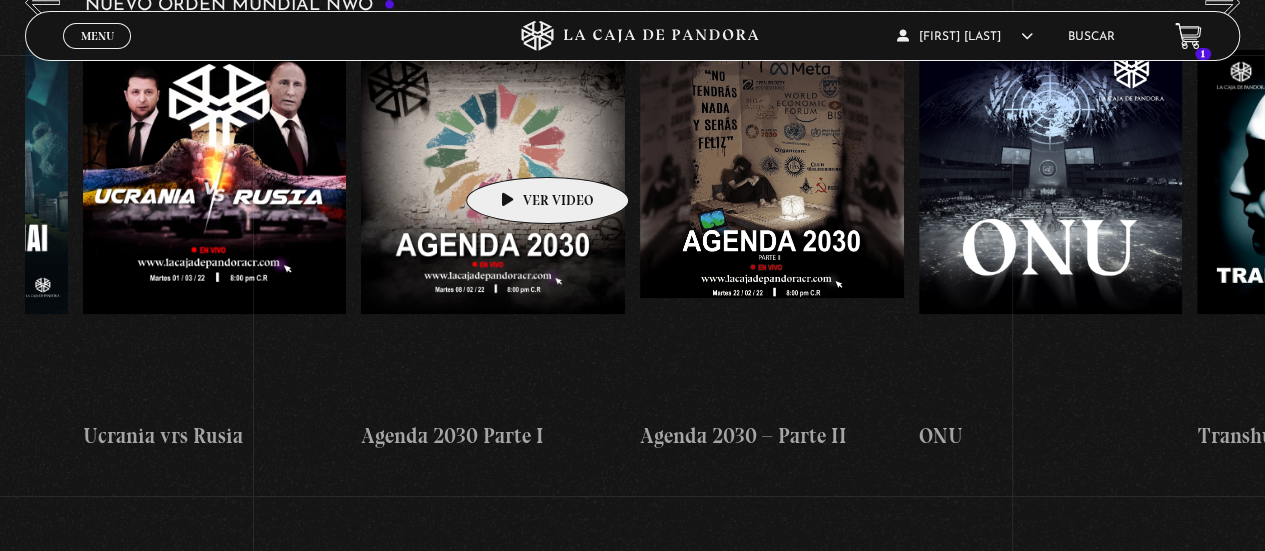 click at bounding box center [493, 230] 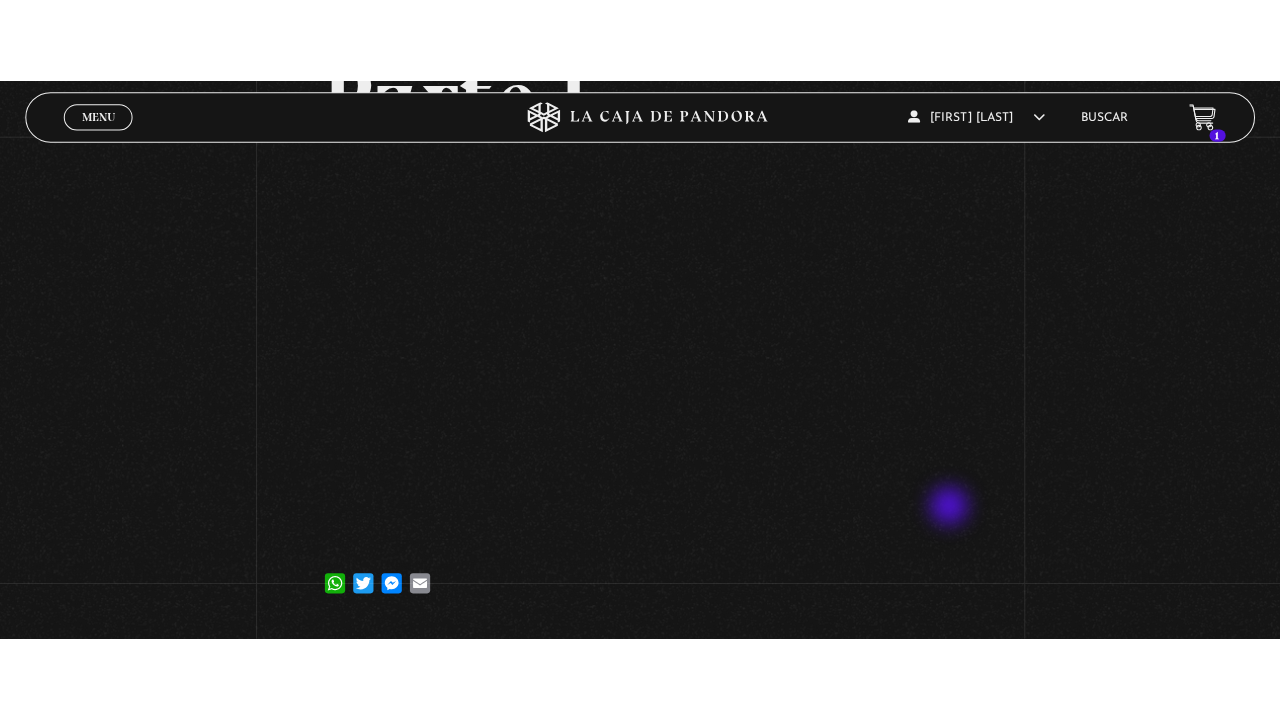 scroll, scrollTop: 267, scrollLeft: 0, axis: vertical 